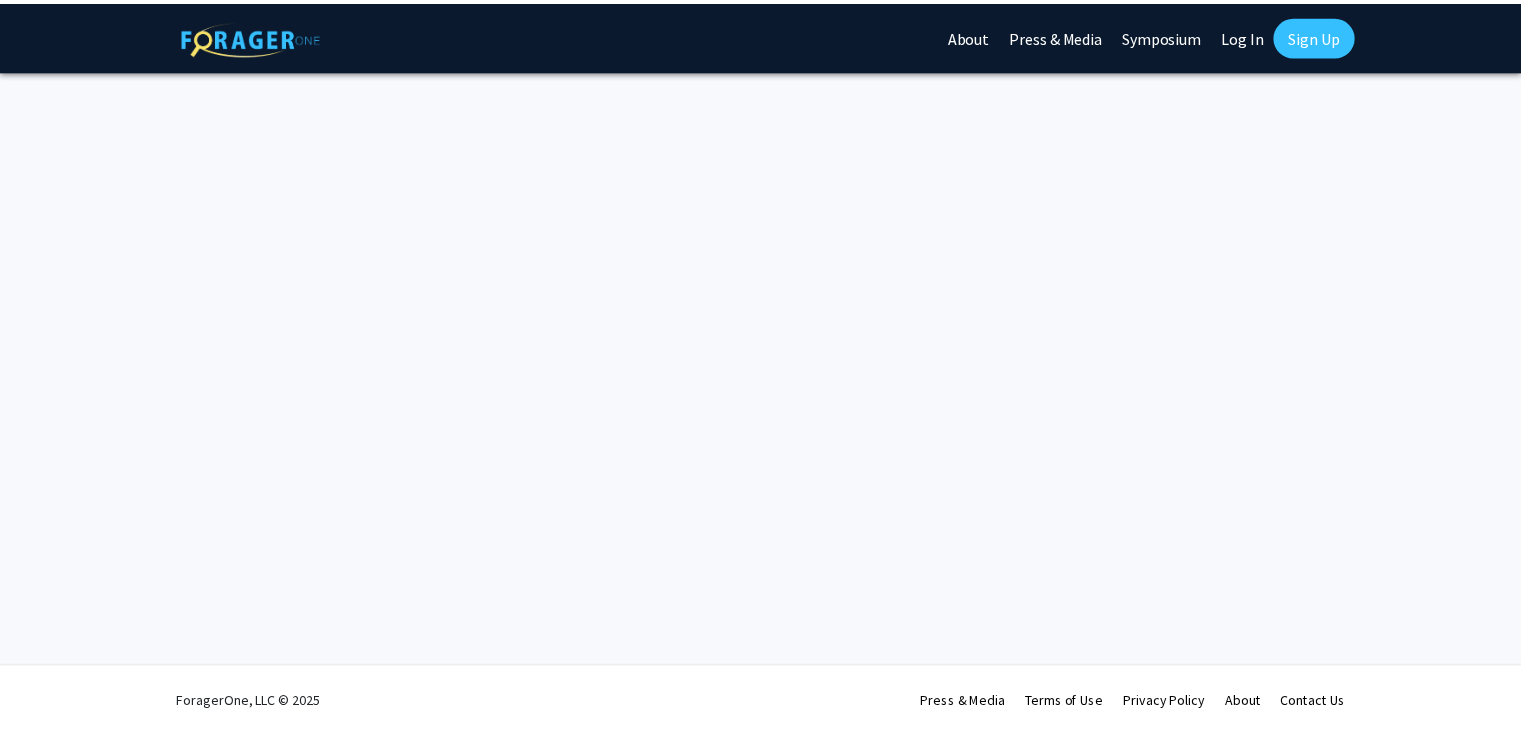 scroll, scrollTop: 0, scrollLeft: 0, axis: both 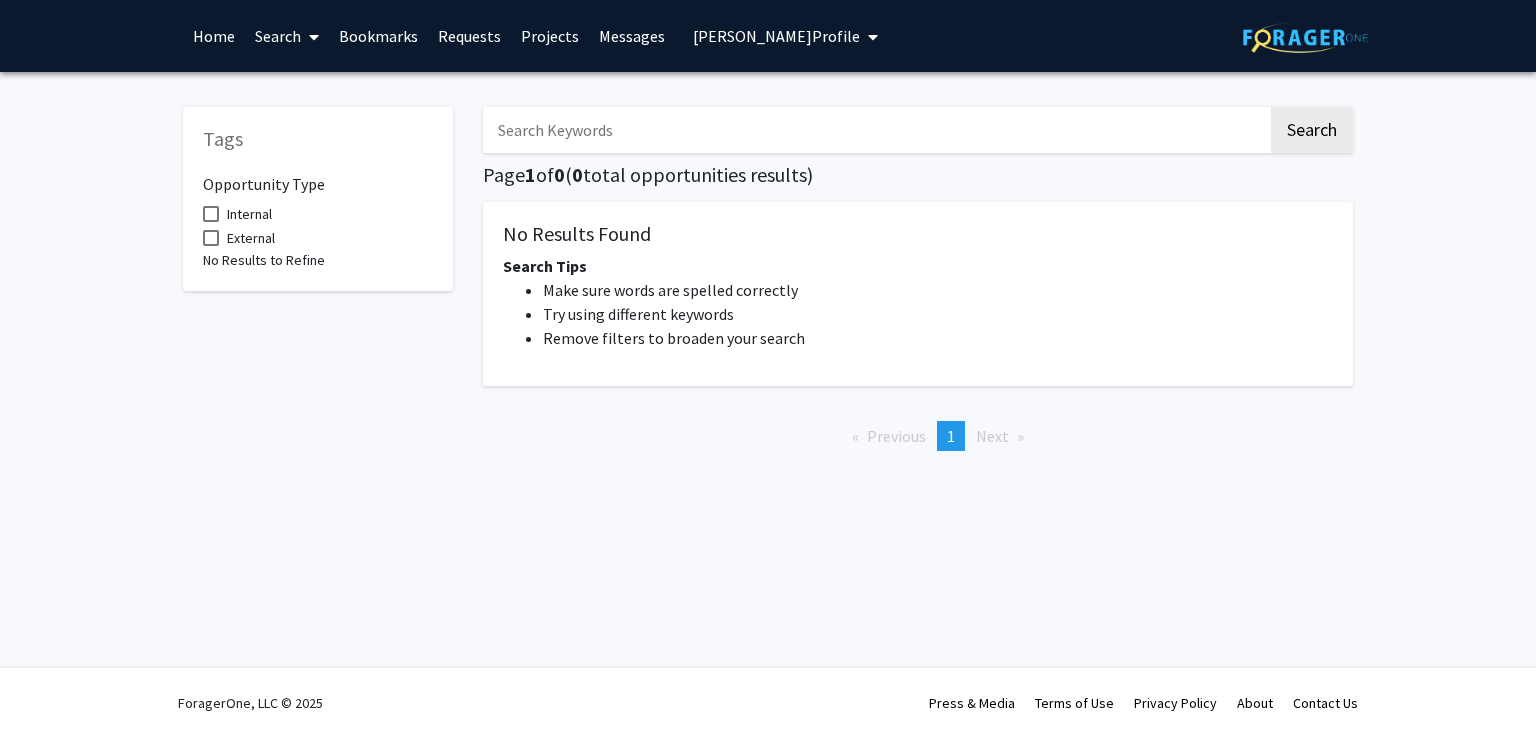 click on "Skip navigation  Home  Search  Bookmarks  Requests  Projects Messages  [PERSON_NAME]   Profile  [PERSON_NAME] View Profile Account Settings Log Out Complete your profile ×  To continue, you need to make sure you've filled out your name, major, and year on your profile so it can be shared with faculty members.  Trust us, we’re here to save you time!  Continue exploring the site   Go to profile  Tags Opportunity Type    Internal     External  No Results to Refine Search  Page  1  of  0  ( 0  total opportunities results)  No Results Found Search Tips Make sure words are spelled correctly Try using different keywords Remove filters to broaden your search  Previous  page  1 / 1  You're on page  1  Next  page  ForagerOne, LLC © 2025  Press & Media Terms of Use Privacy Policy About Contact Us" at bounding box center (768, 369) 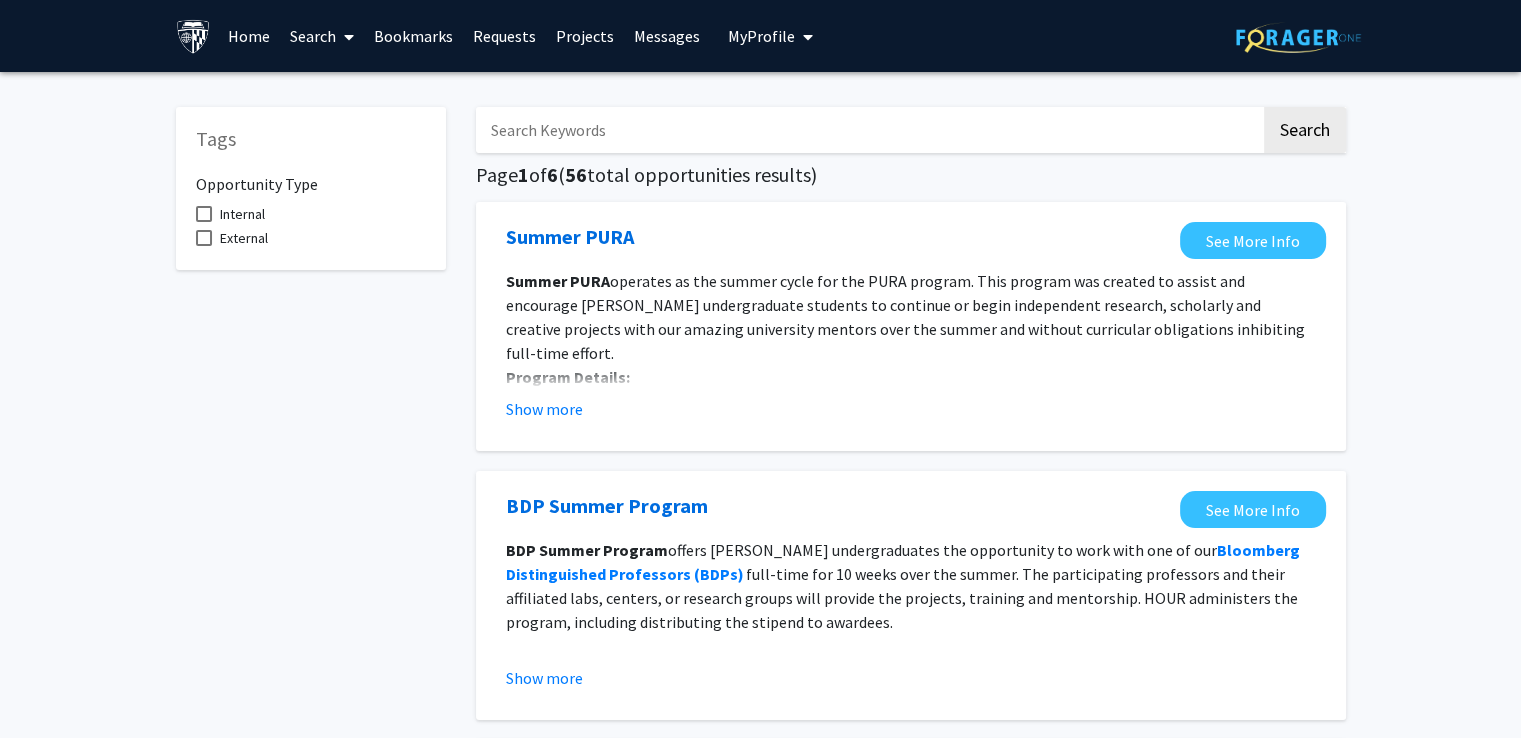 click on "Search" at bounding box center [322, 36] 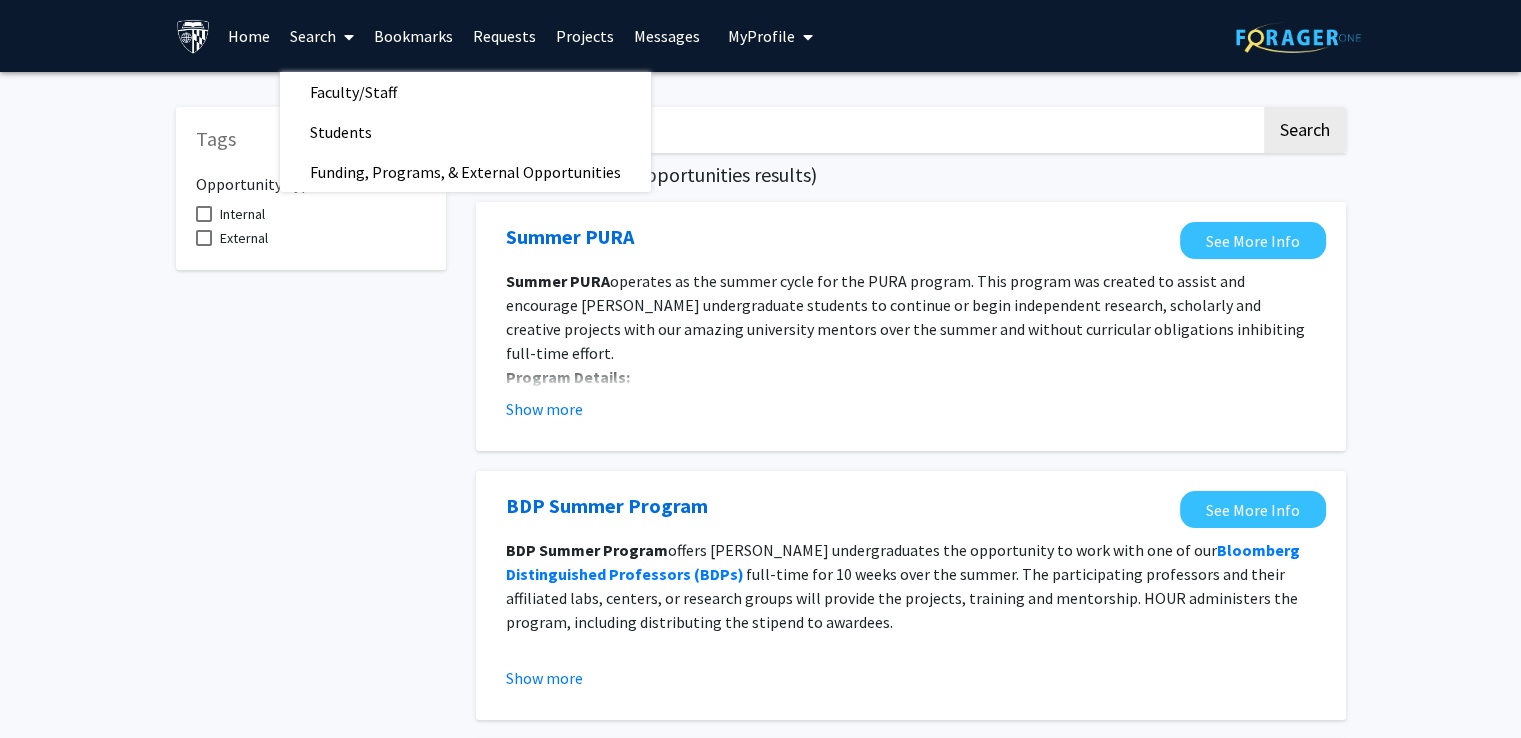 click at bounding box center (868, 130) 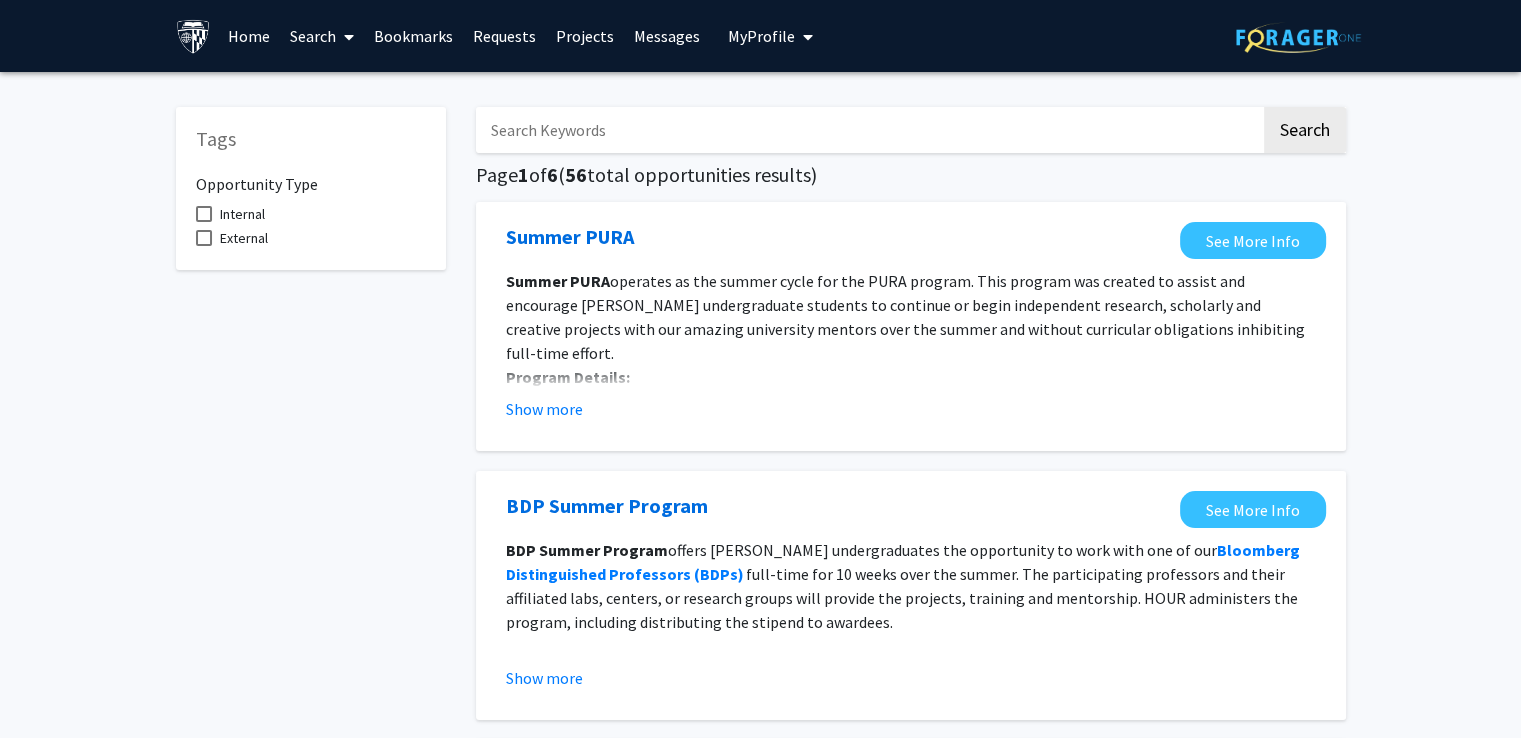 click at bounding box center (868, 130) 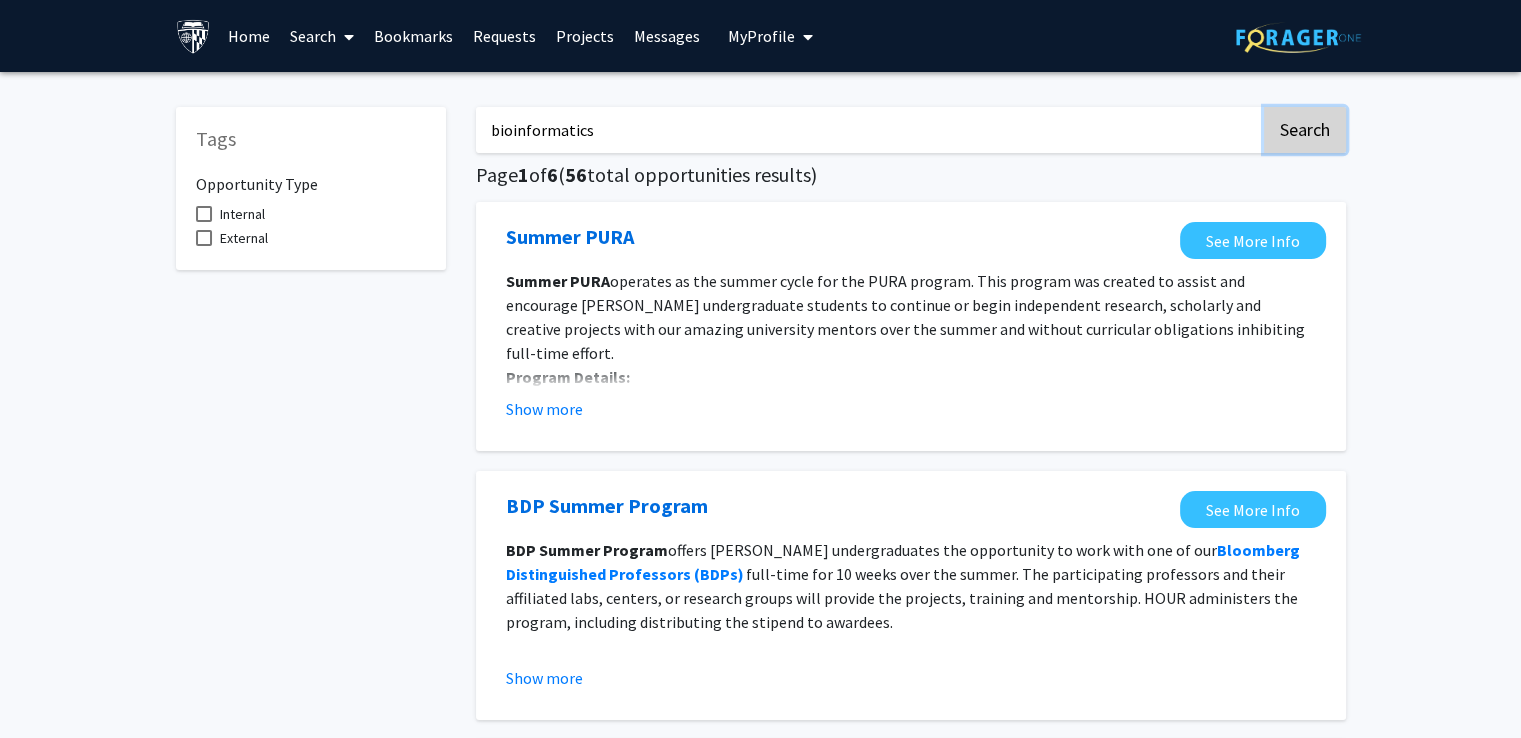 click on "Search" 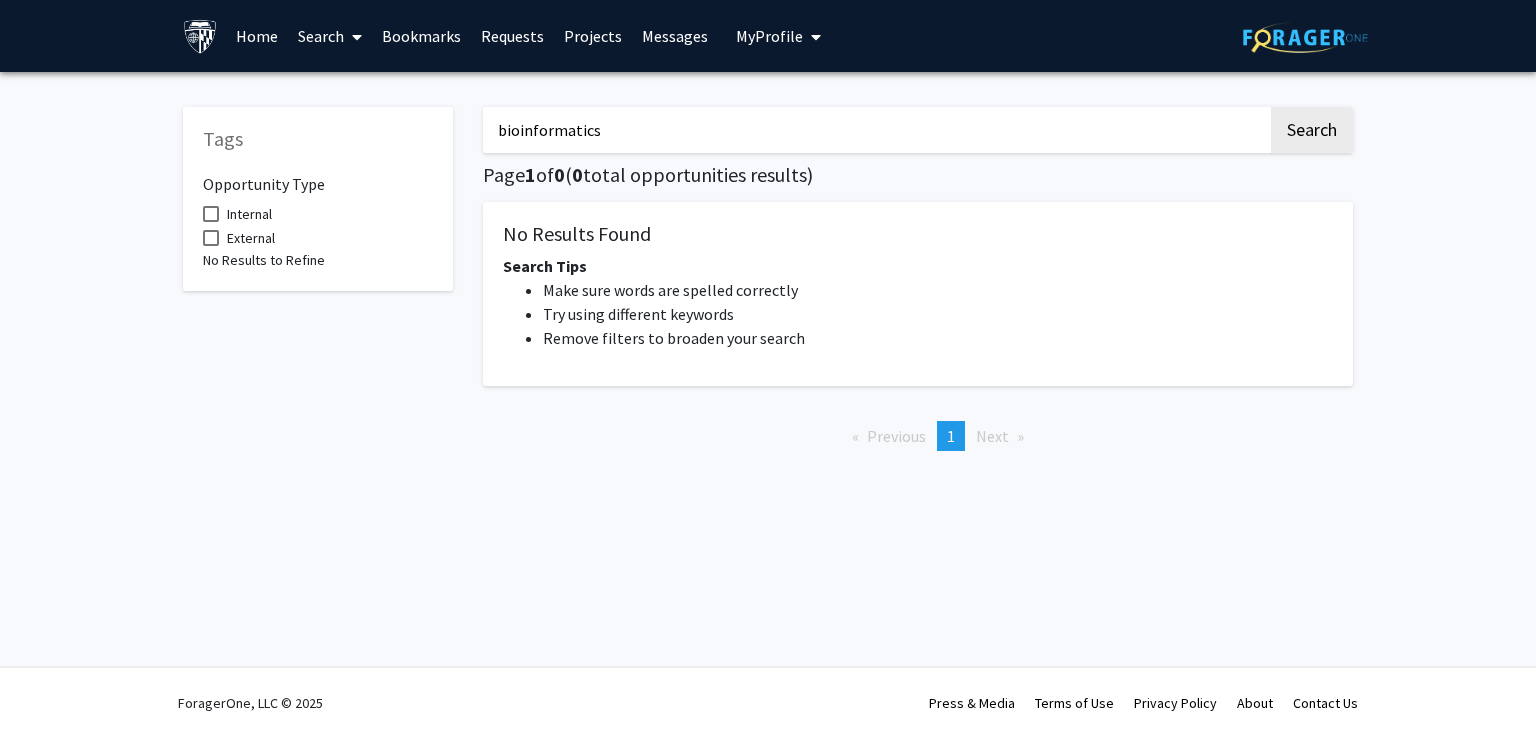 click on "Search" at bounding box center [330, 36] 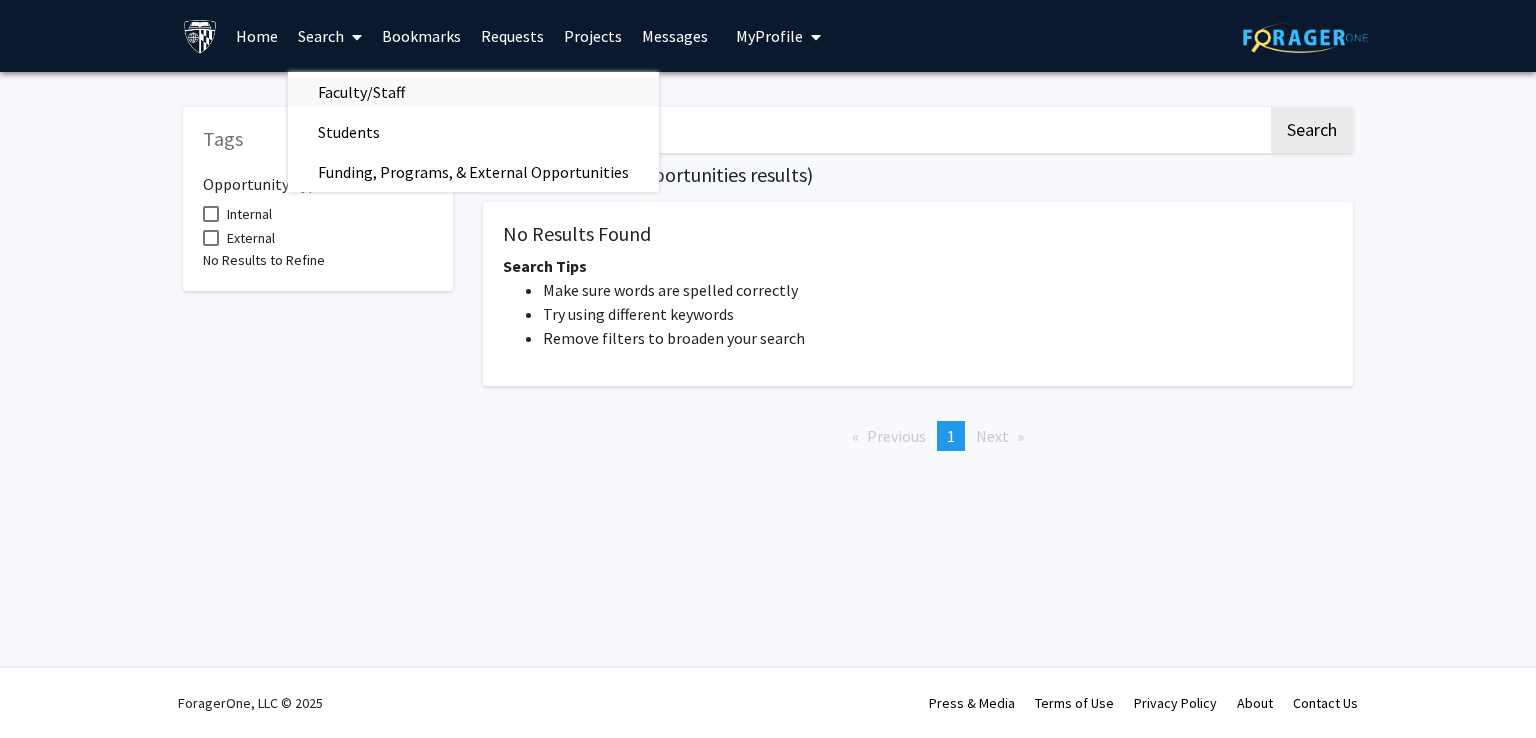 click on "Faculty/Staff" at bounding box center (361, 92) 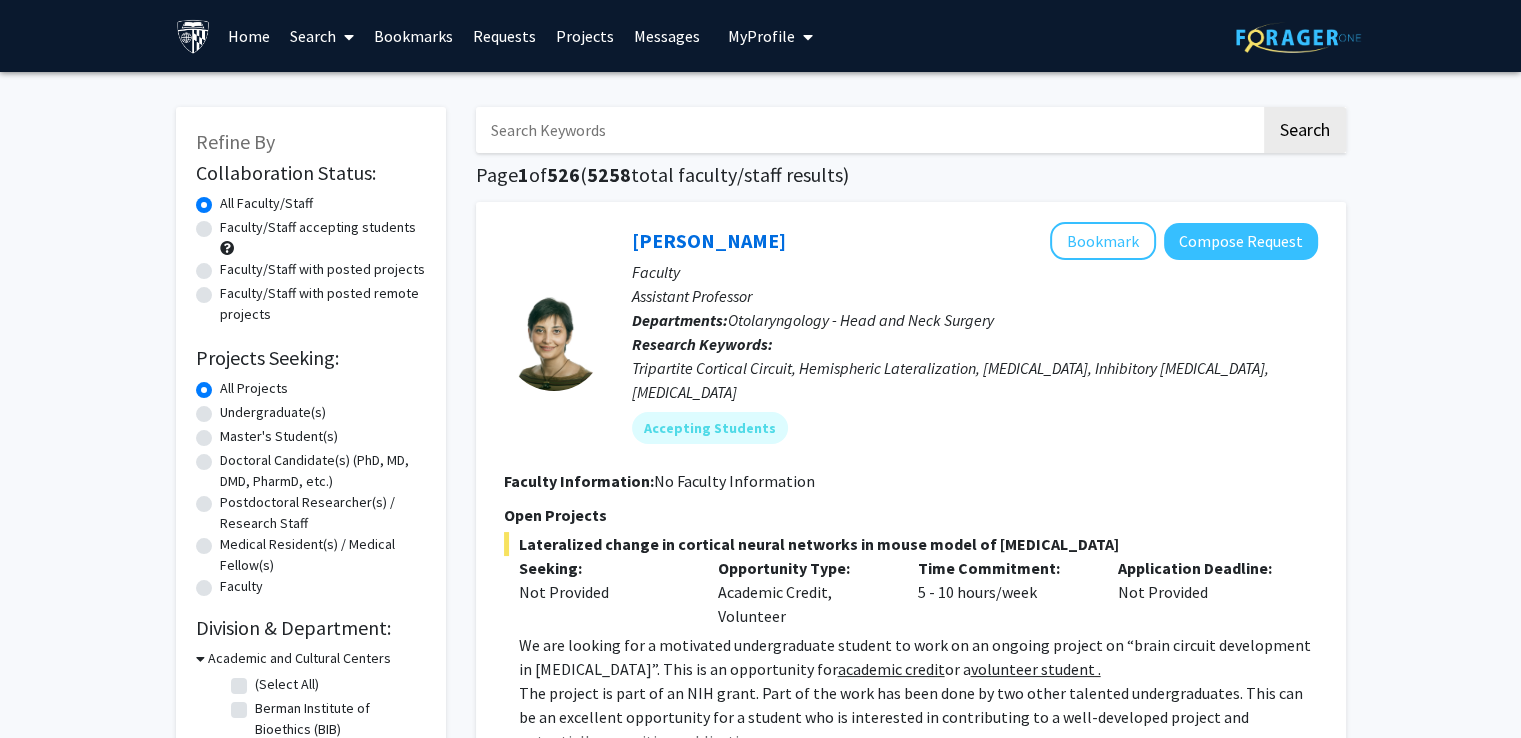 click at bounding box center [868, 130] 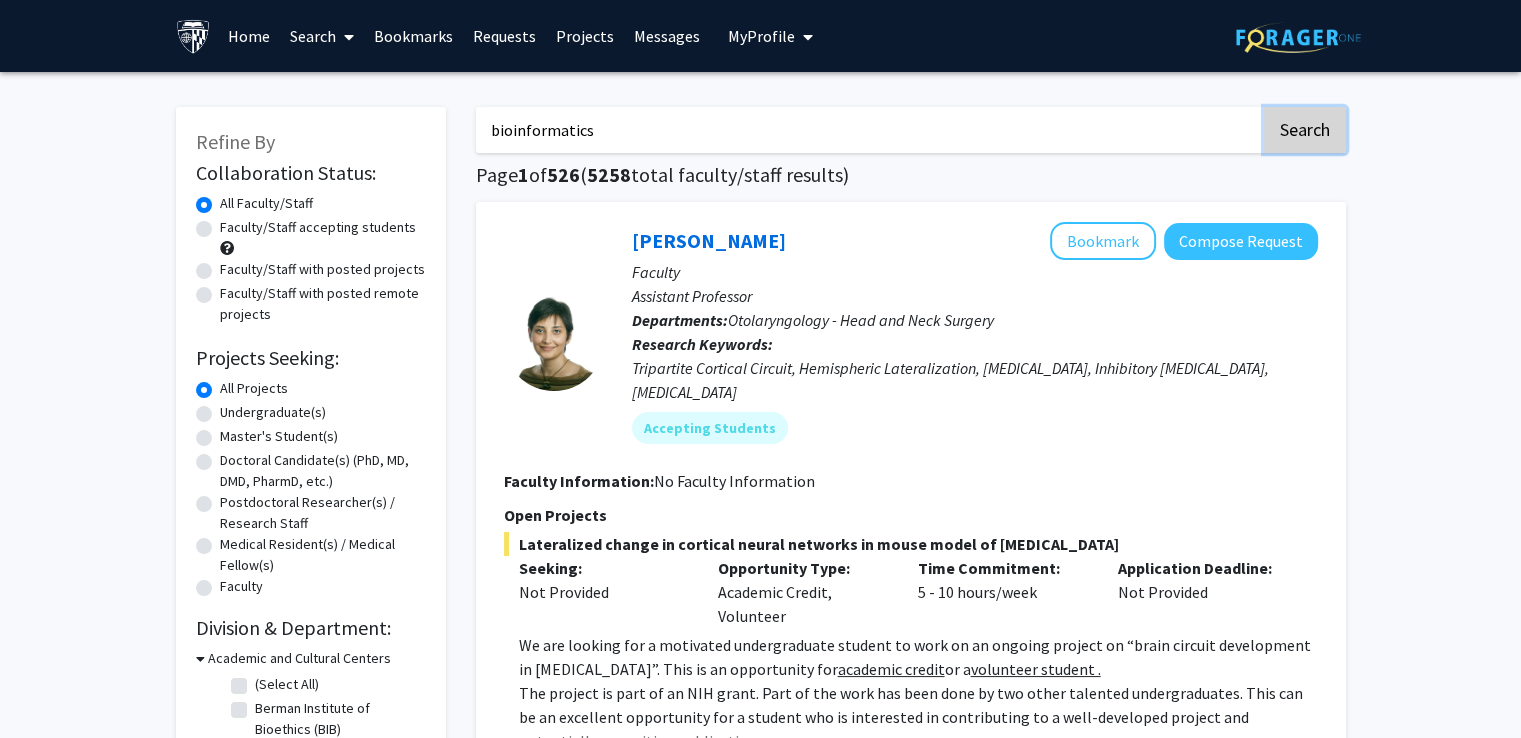 click on "Search" 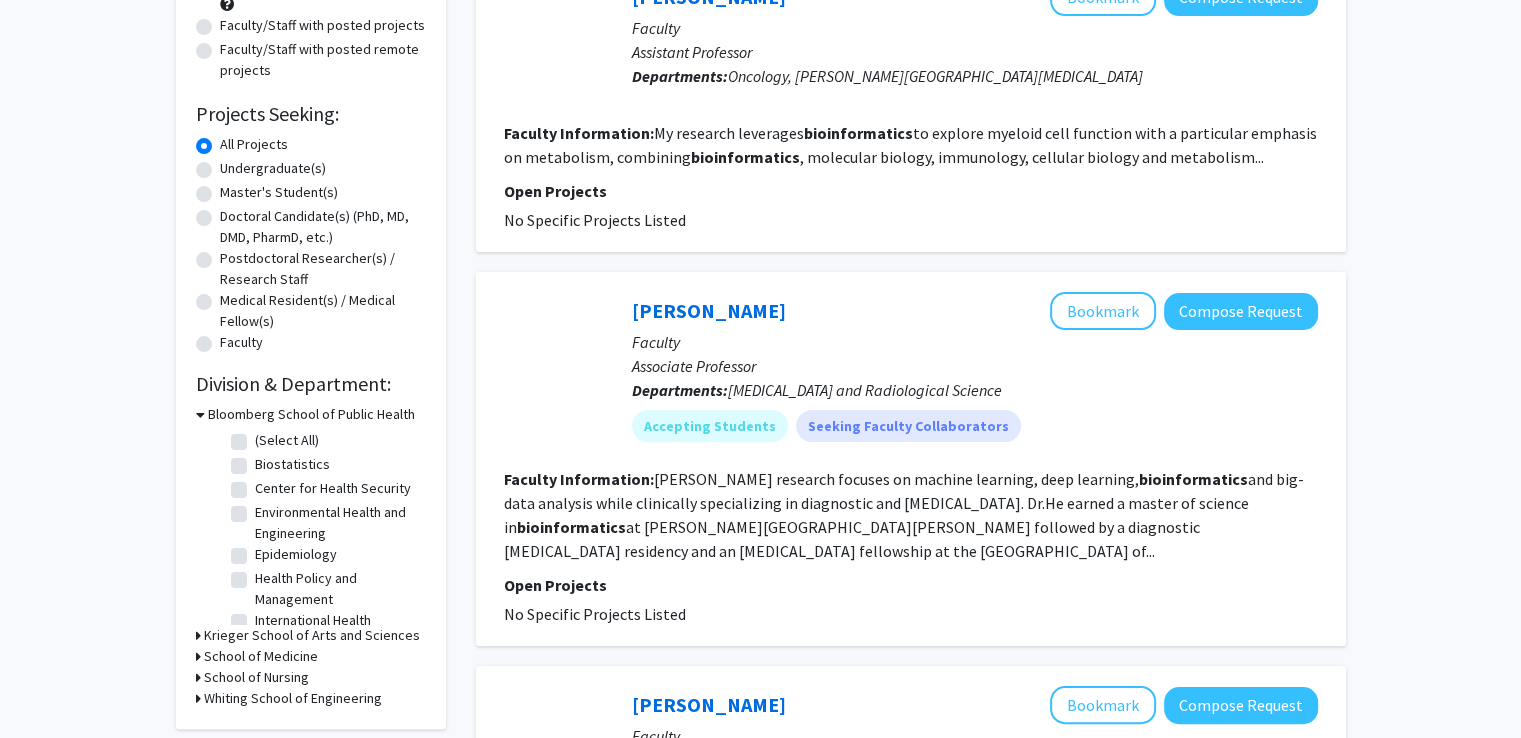 scroll, scrollTop: 300, scrollLeft: 0, axis: vertical 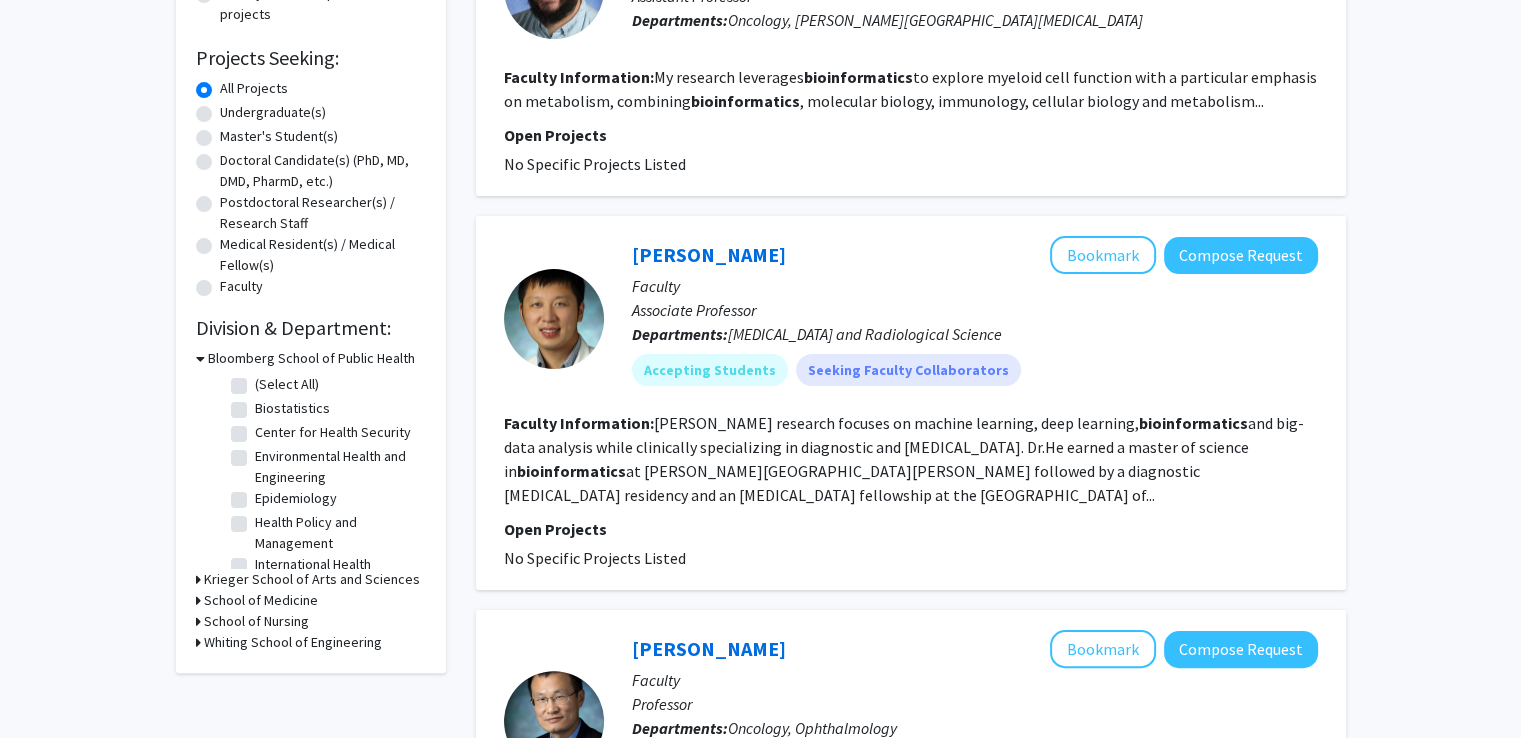 click on "[PERSON_NAME]   Bookmark
Compose Request  Faculty Associate Professor Departments:  [MEDICAL_DATA] and Radiological Science Accepting Students  Seeking Faculty Collaborators" 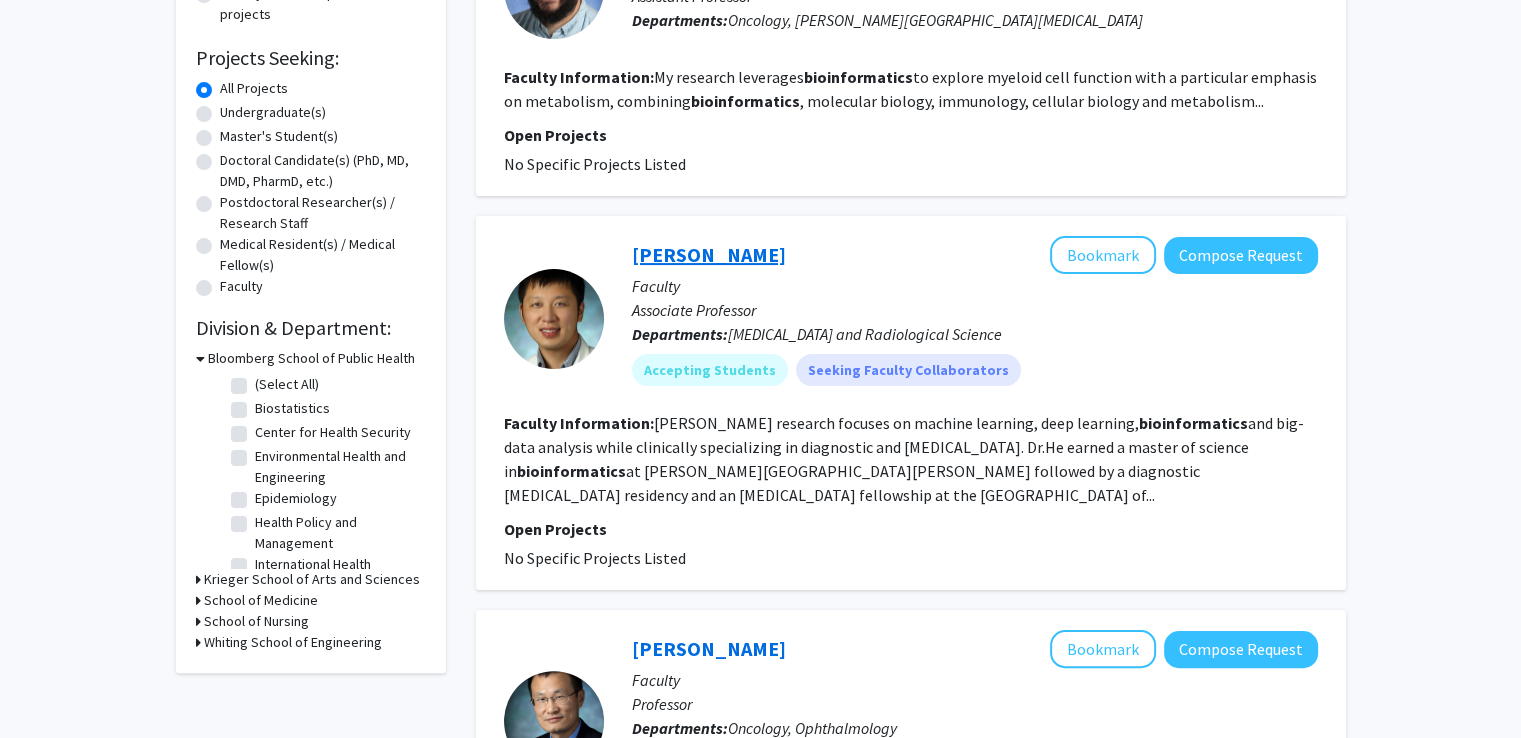 click on "[PERSON_NAME]" 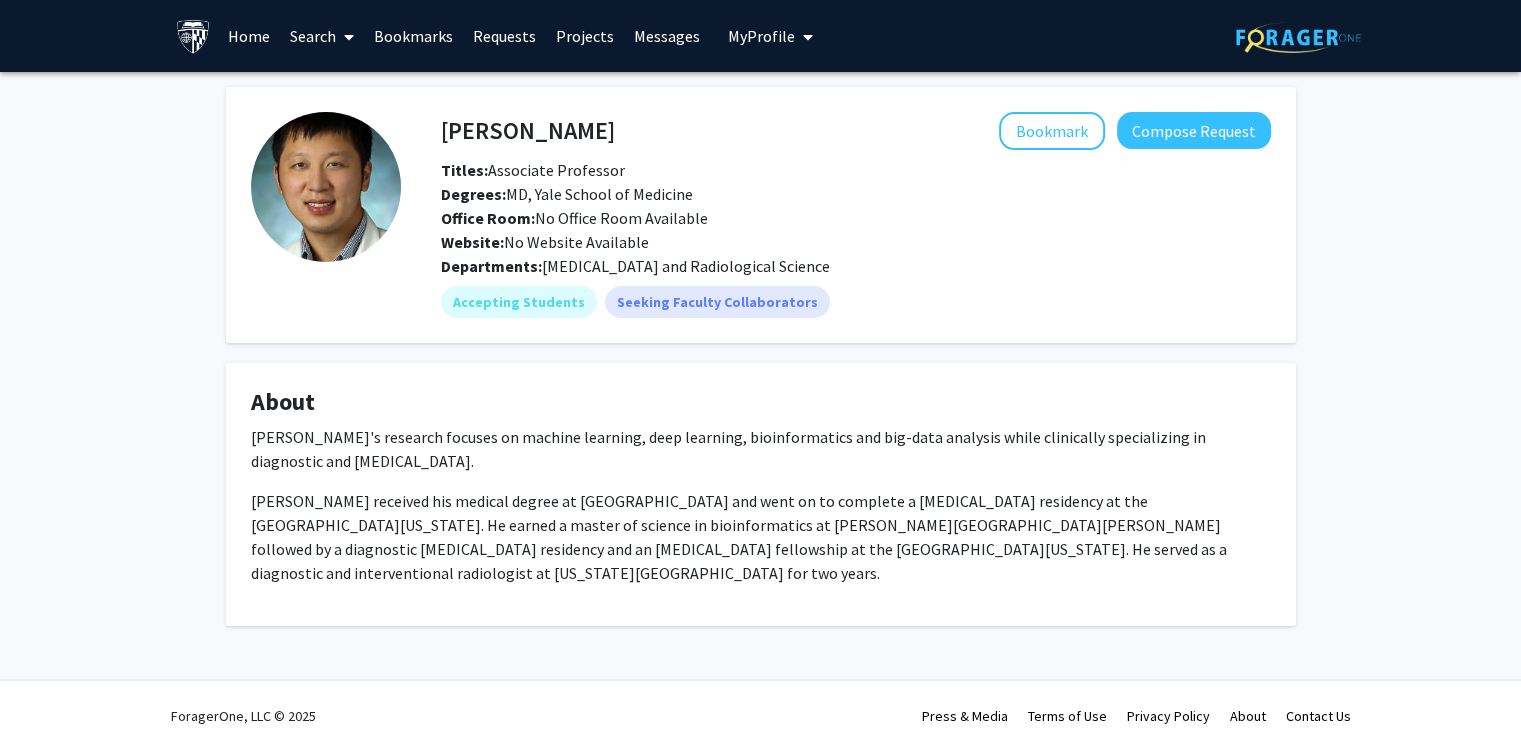 scroll, scrollTop: 12, scrollLeft: 0, axis: vertical 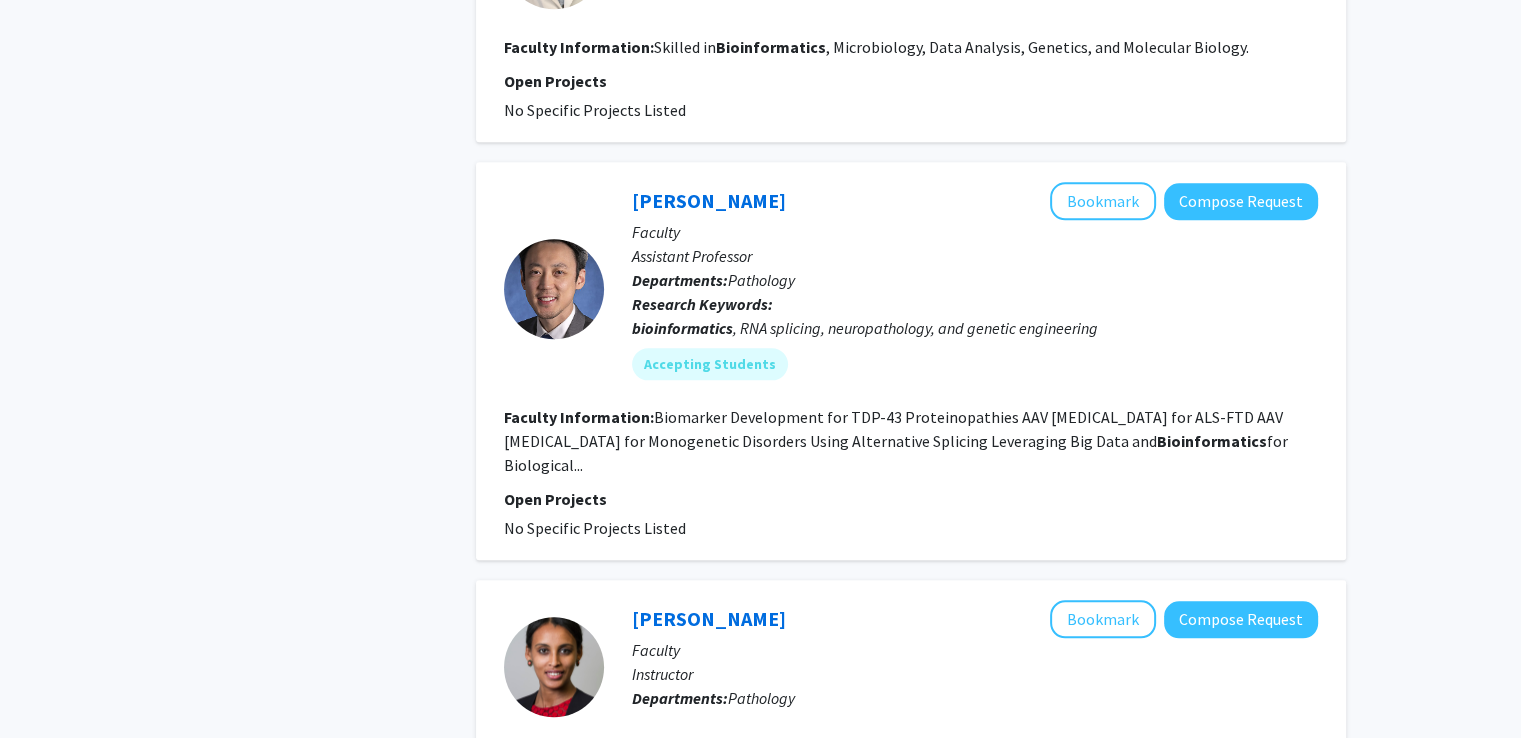 click on "No Specific Projects Listed" 